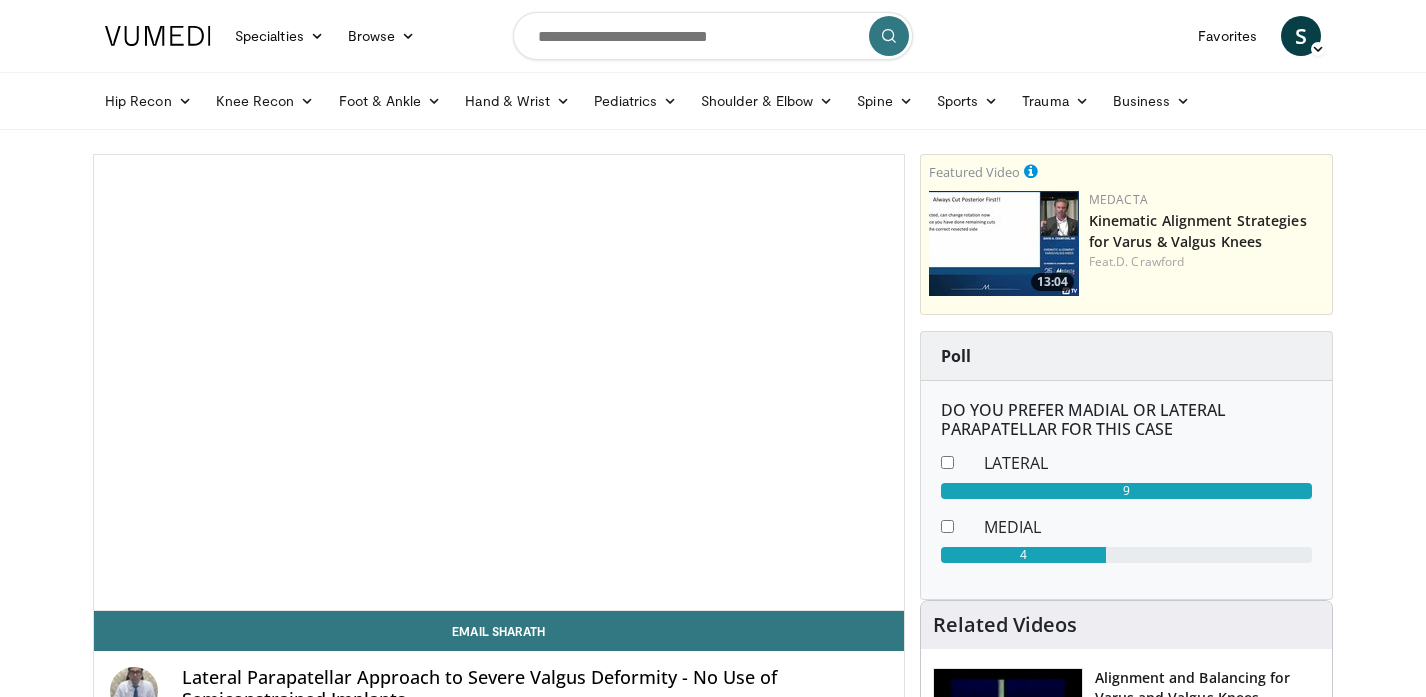 scroll, scrollTop: 0, scrollLeft: 0, axis: both 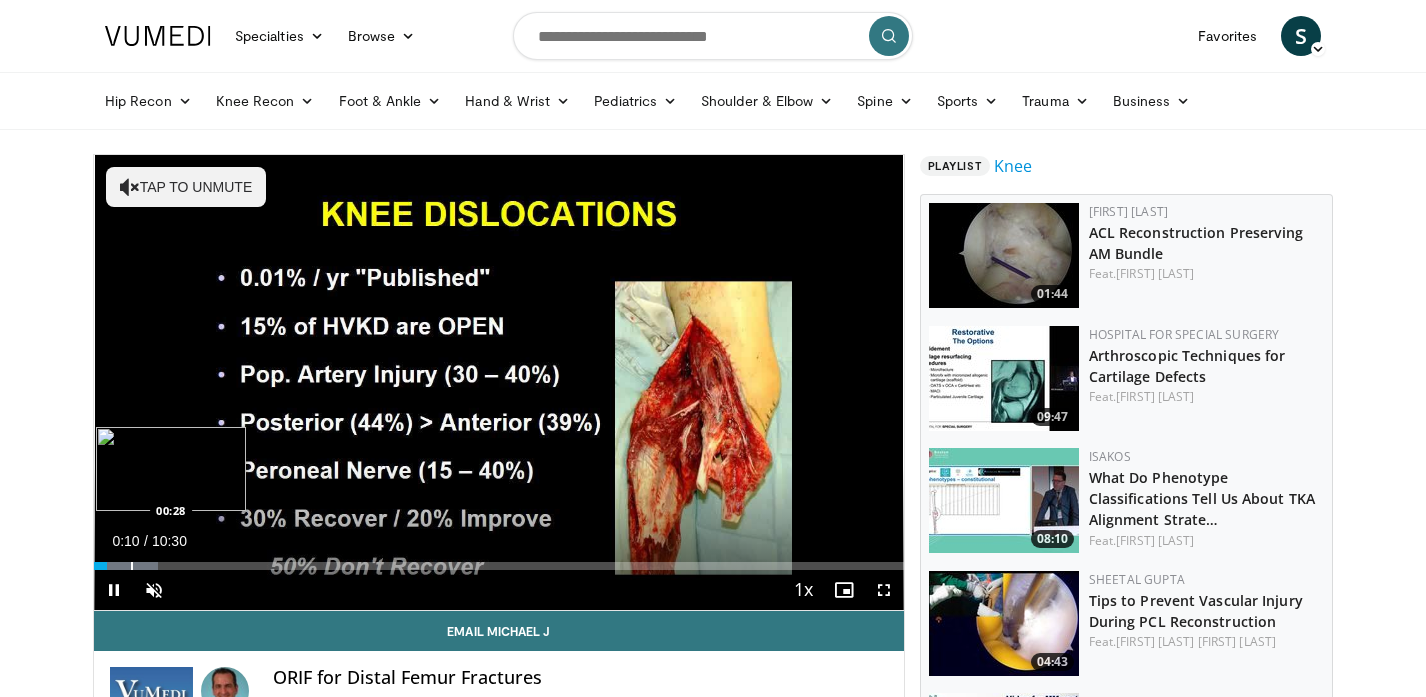 click on "Loaded :  7.85% 00:10 00:28" at bounding box center [499, 560] 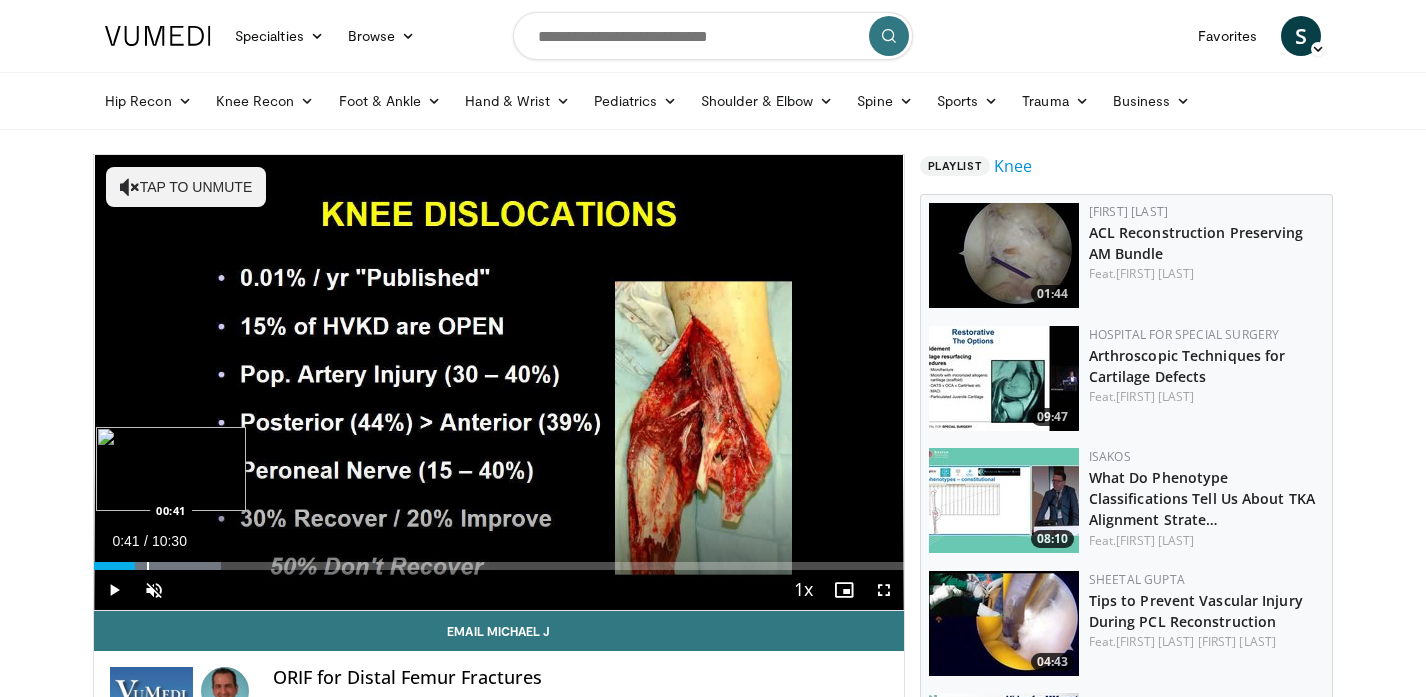 click on "Loaded :  15.71% 00:41 00:41" at bounding box center [499, 560] 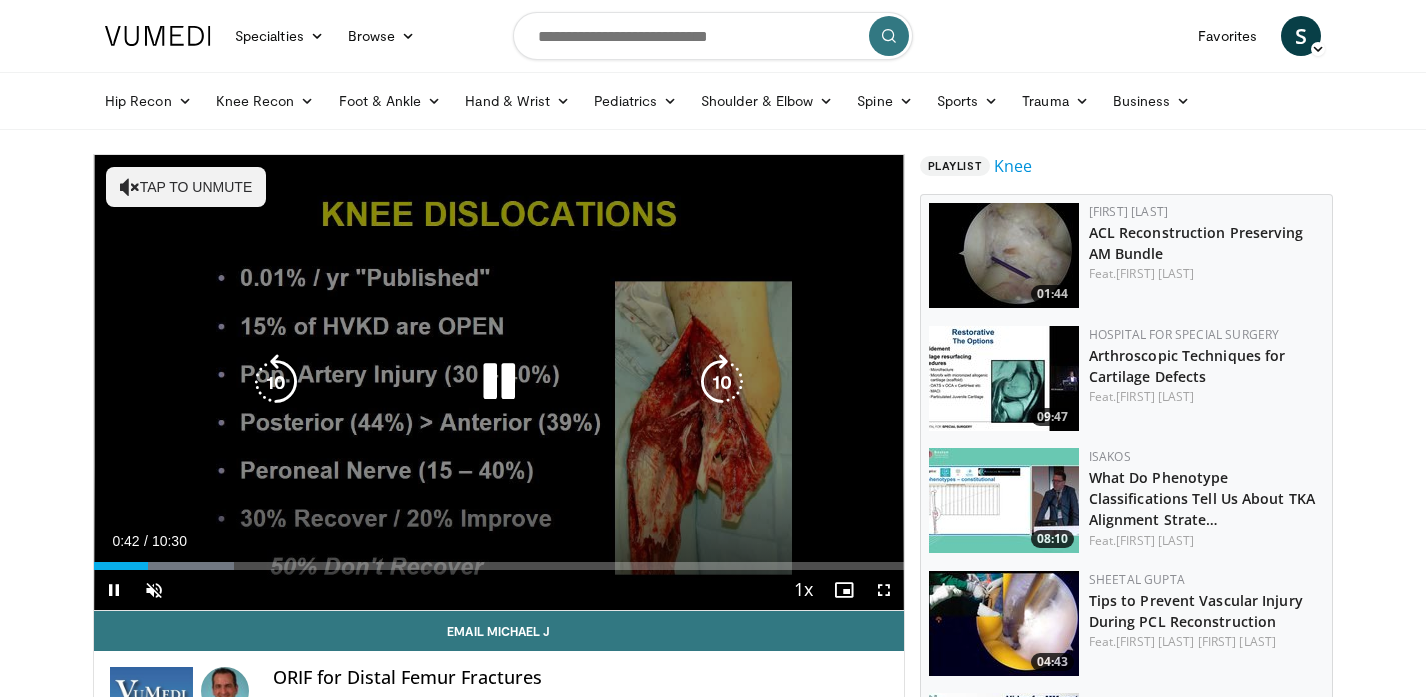 click at bounding box center (499, 382) 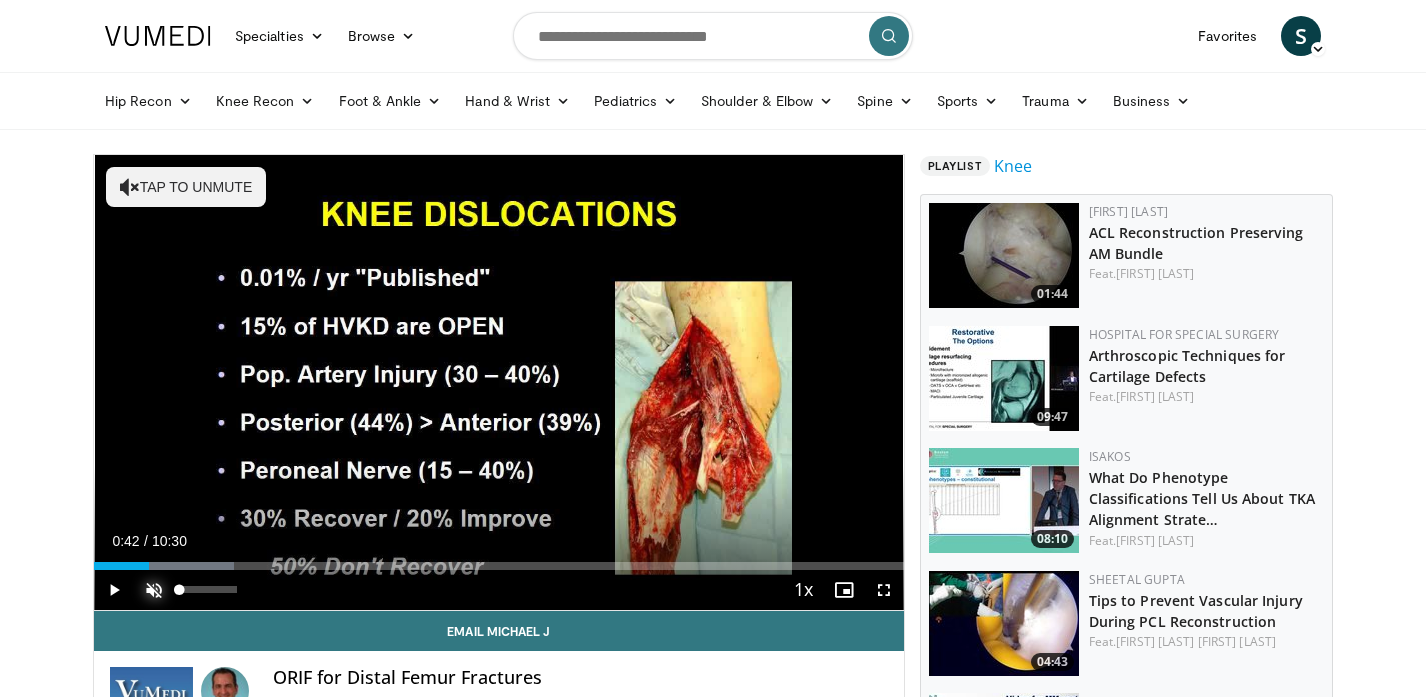 click at bounding box center [154, 590] 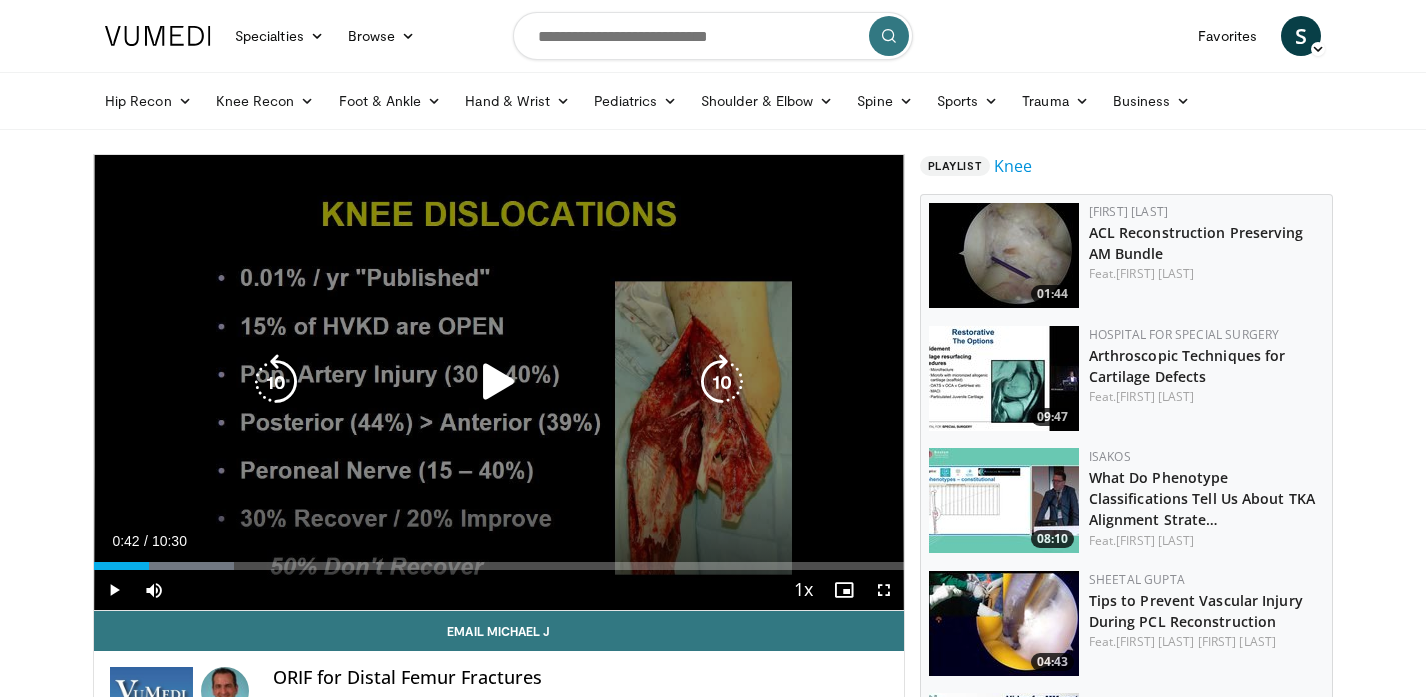 click on "10 seconds
Tap to unmute" at bounding box center [499, 382] 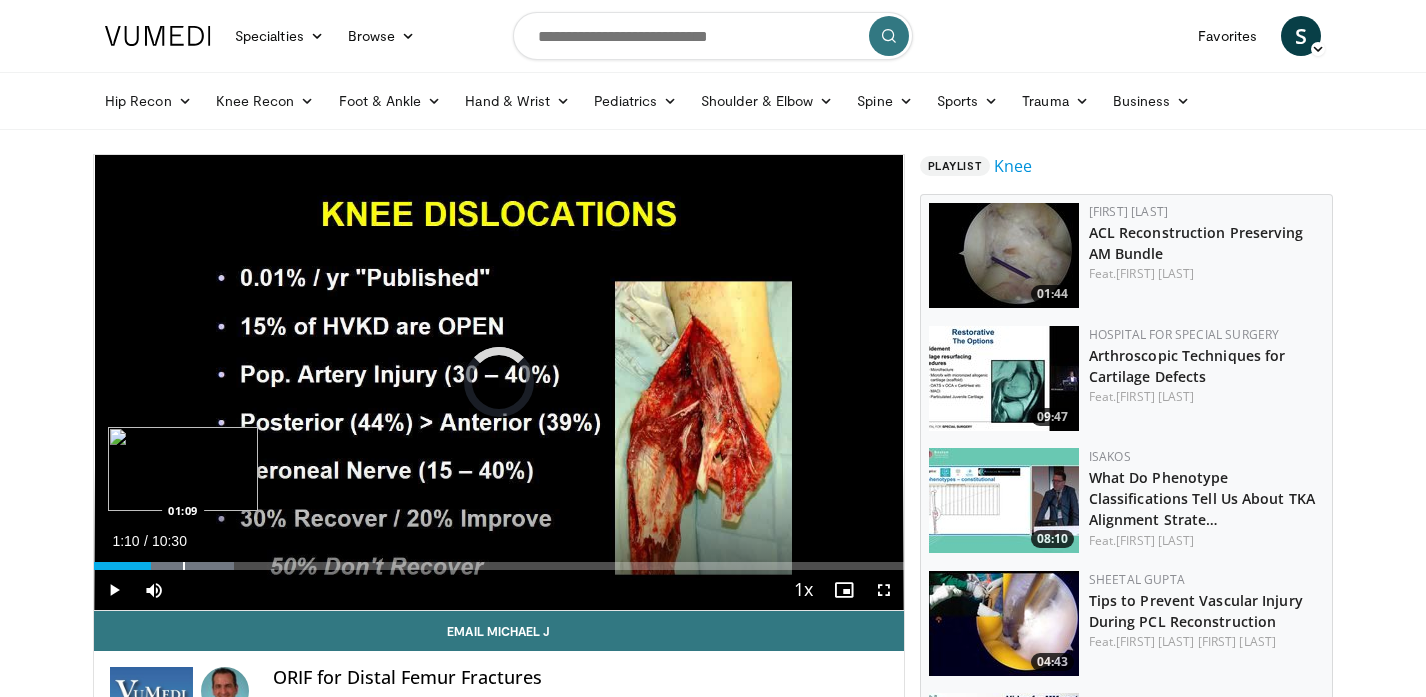click on "Loaded :  17.28% 00:44 01:09" at bounding box center (499, 560) 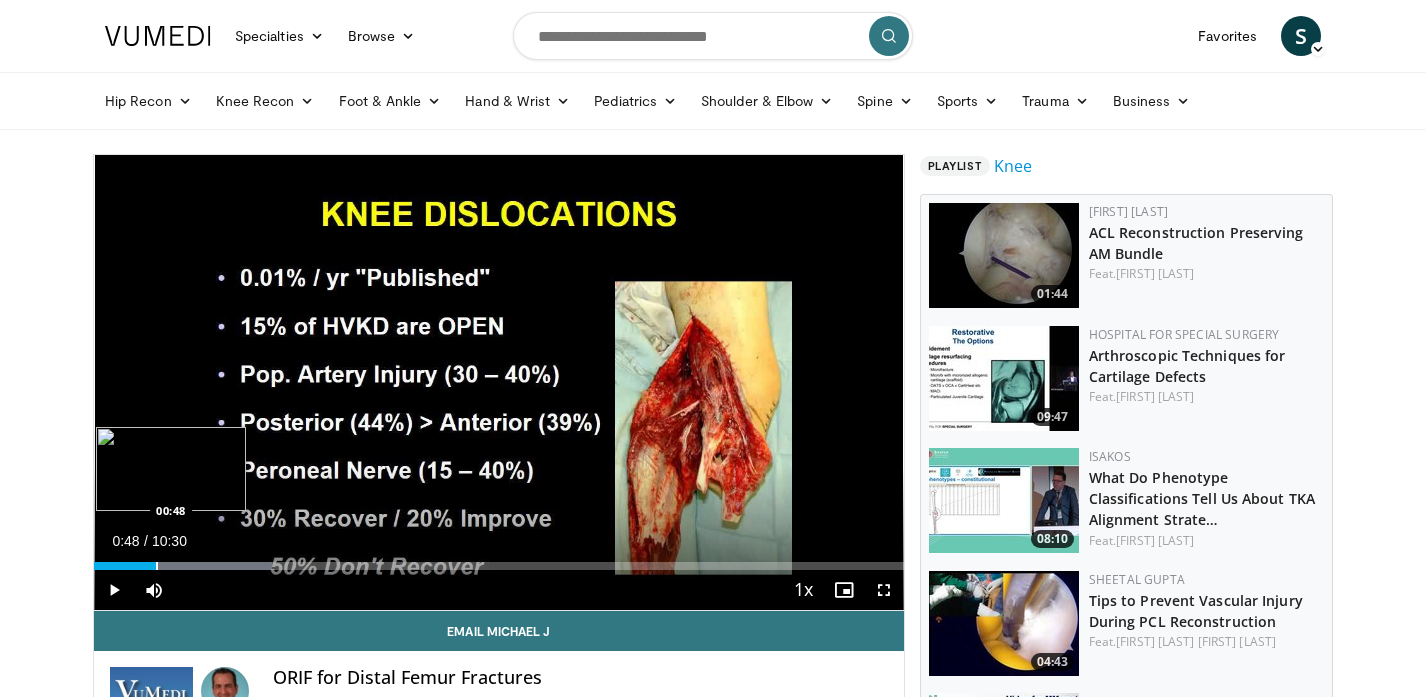 click on "Loaded :  21.99% 01:12 00:48" at bounding box center (499, 560) 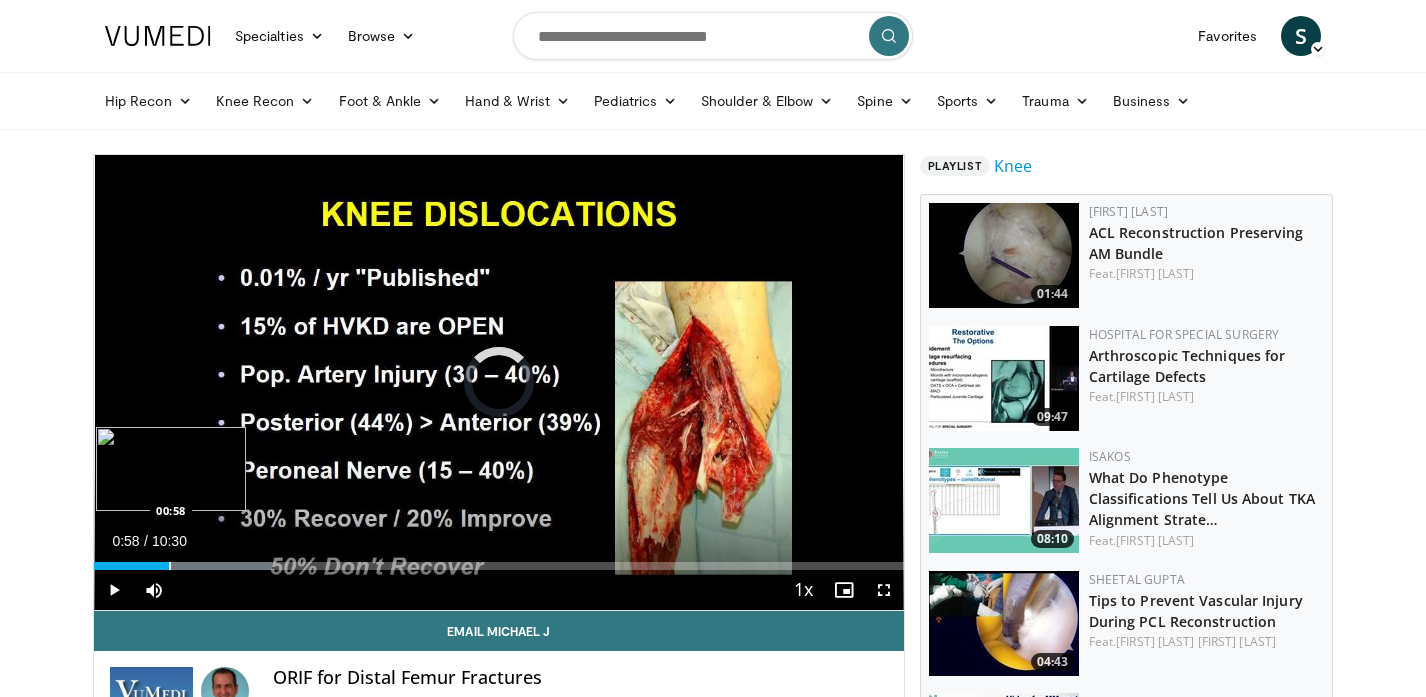 click at bounding box center [170, 566] 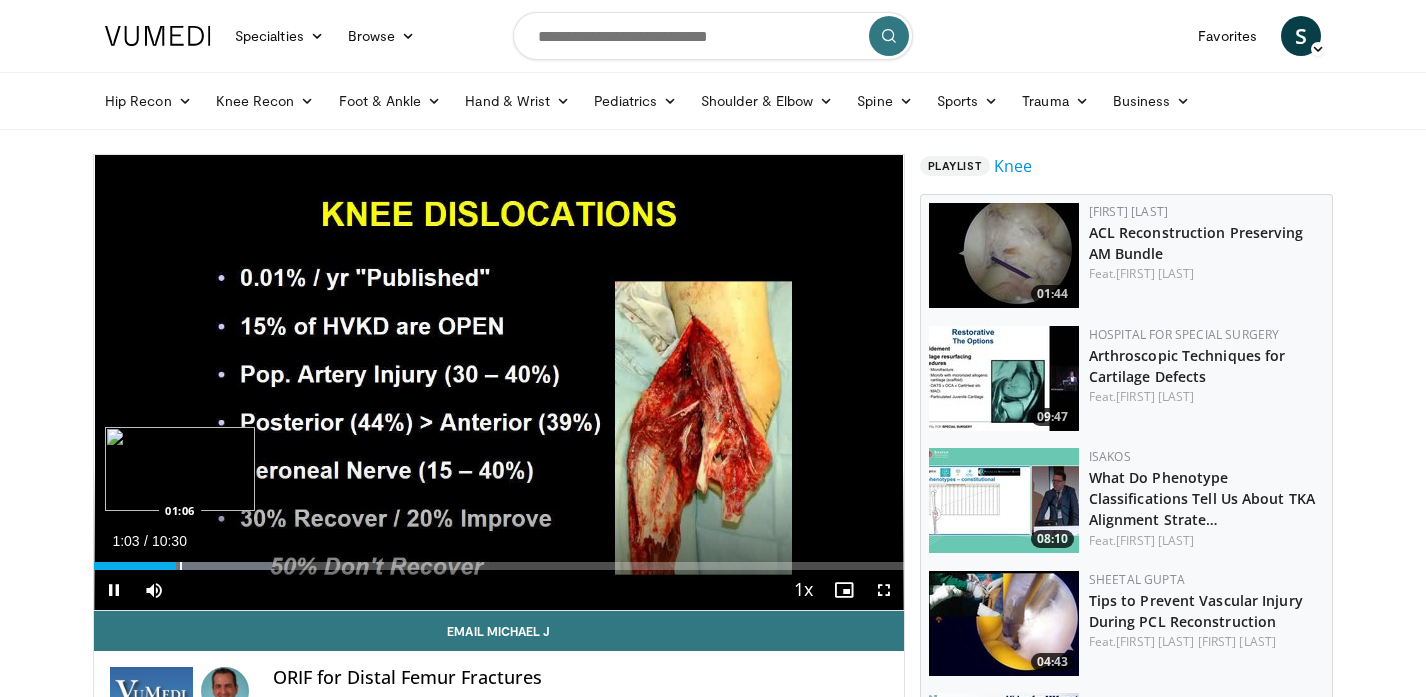 click on "**********" at bounding box center [499, 383] 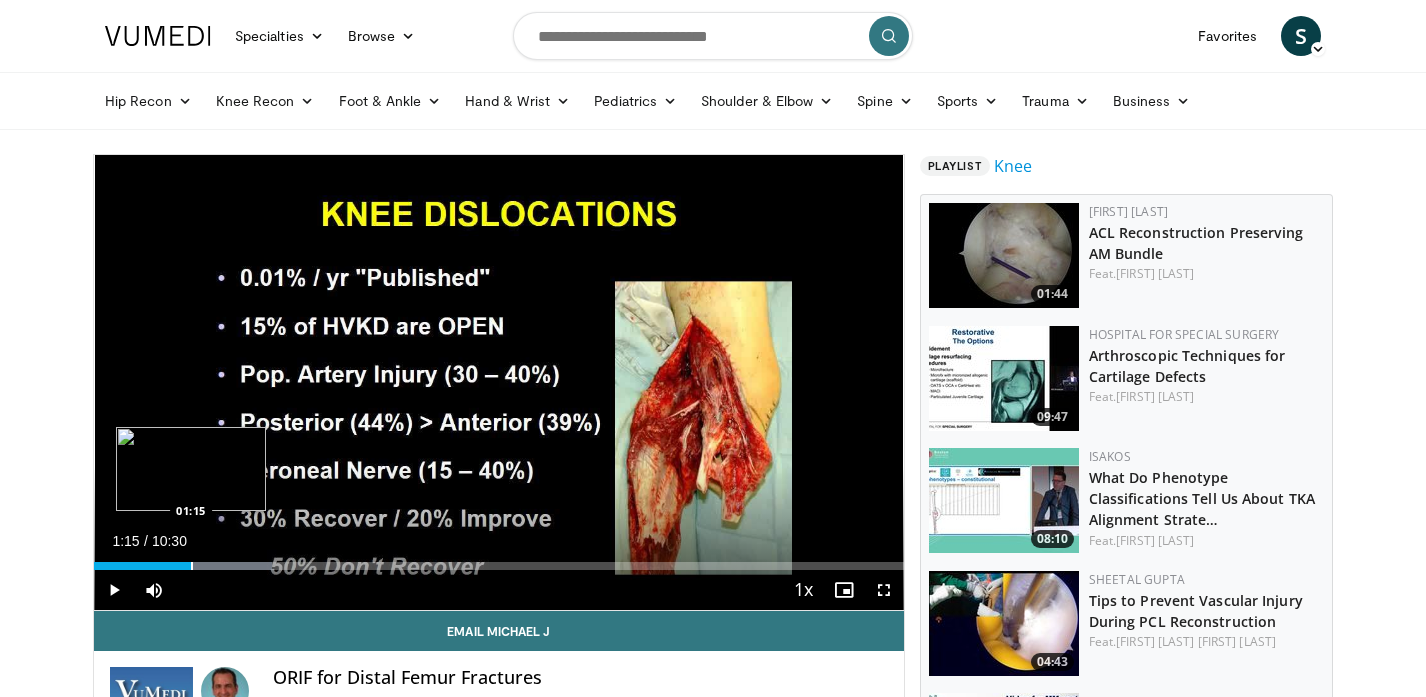 click on "Loaded :  21.99% 01:15 01:15" at bounding box center [499, 560] 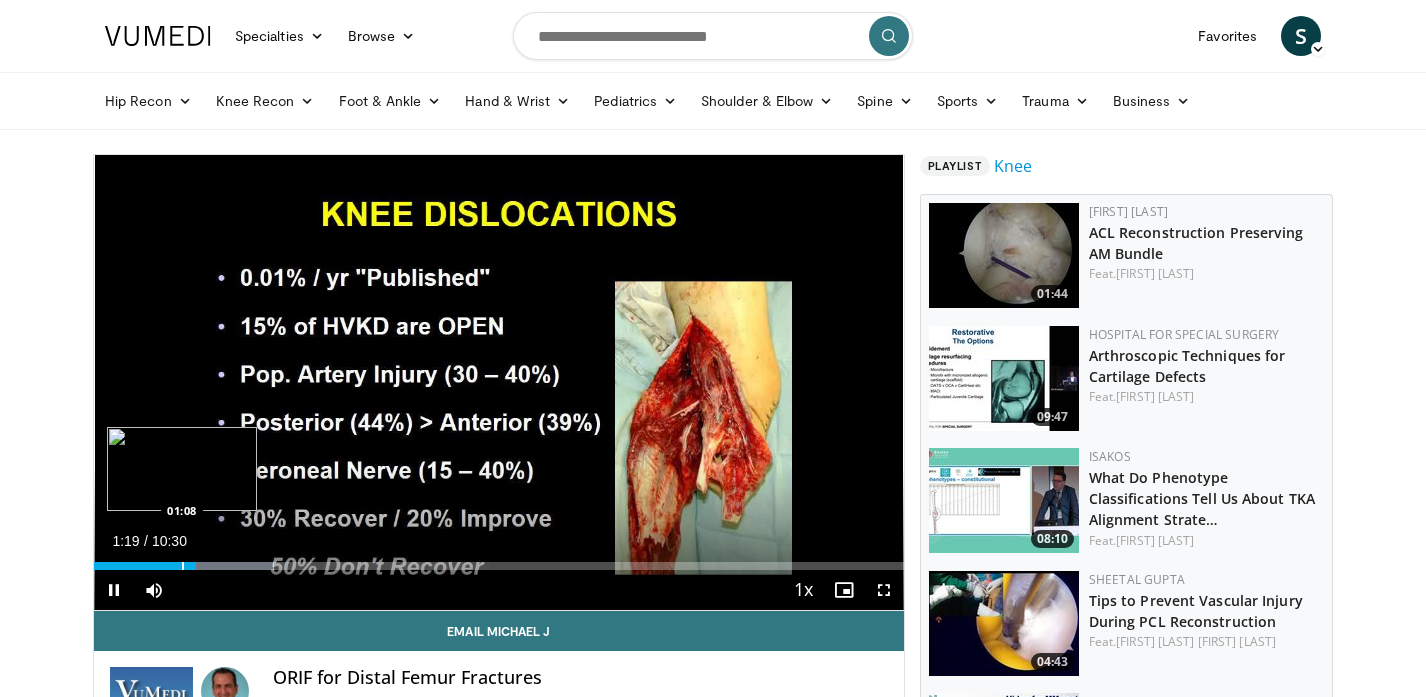 click at bounding box center [183, 566] 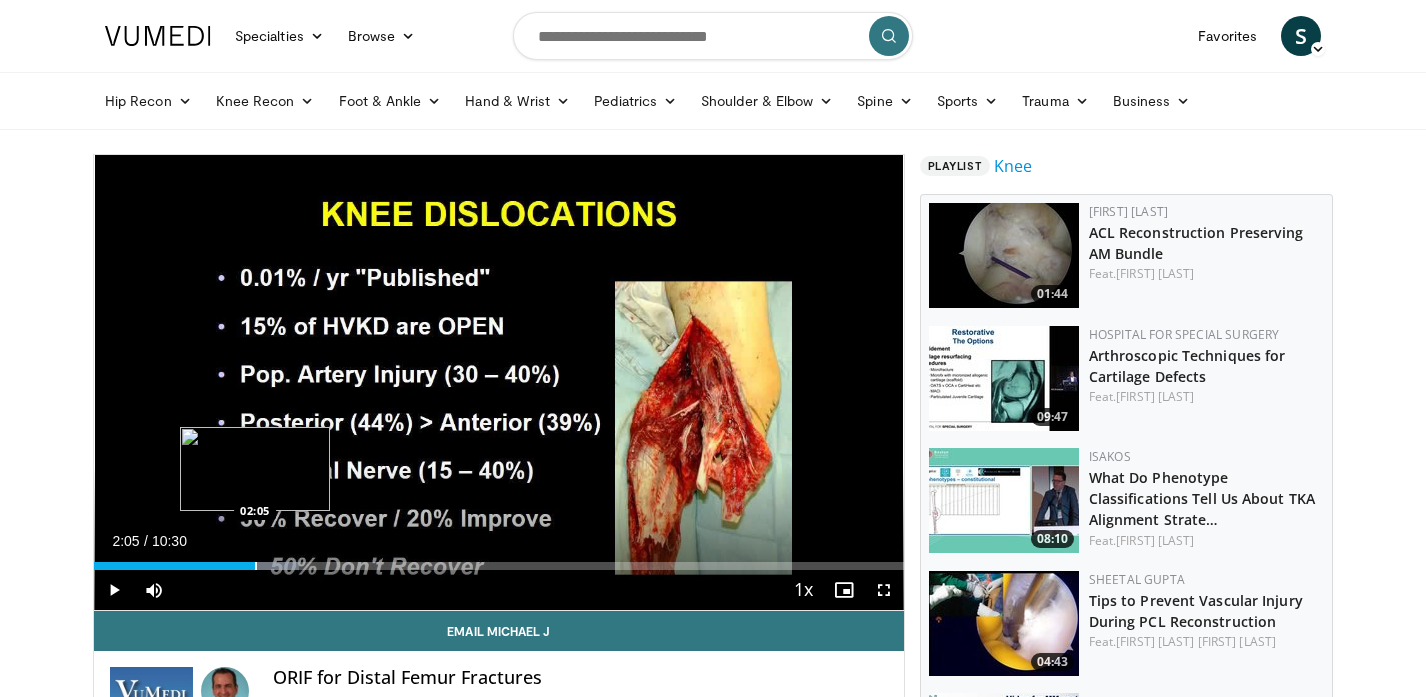 click at bounding box center (256, 566) 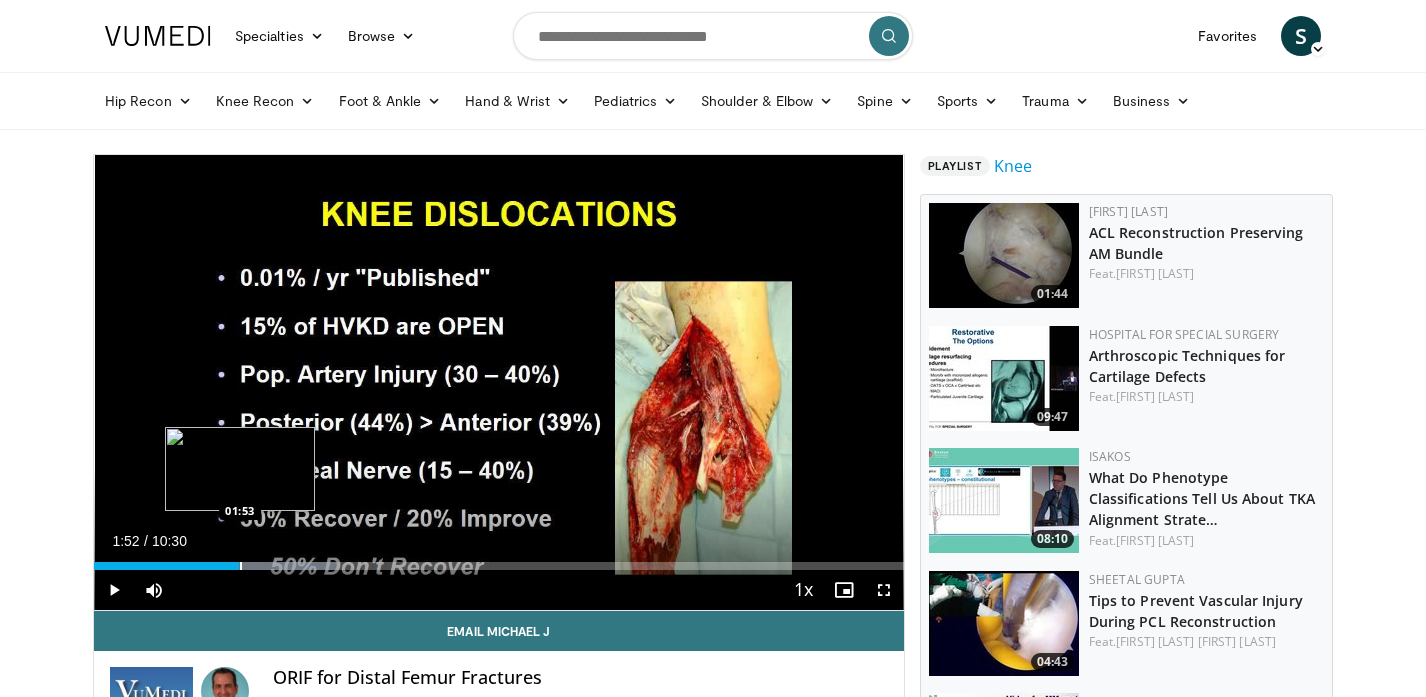 click on "Loaded :  30.09% 01:52 01:53" at bounding box center (499, 566) 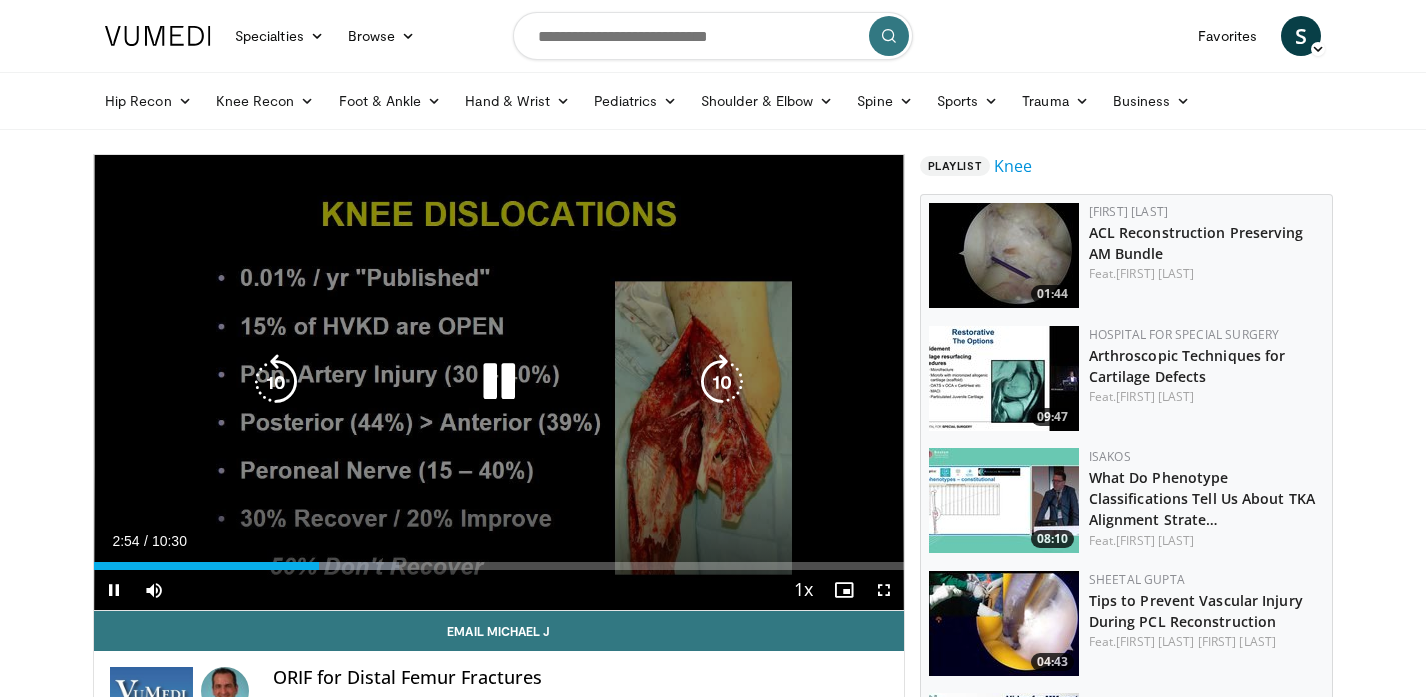 click at bounding box center [499, 382] 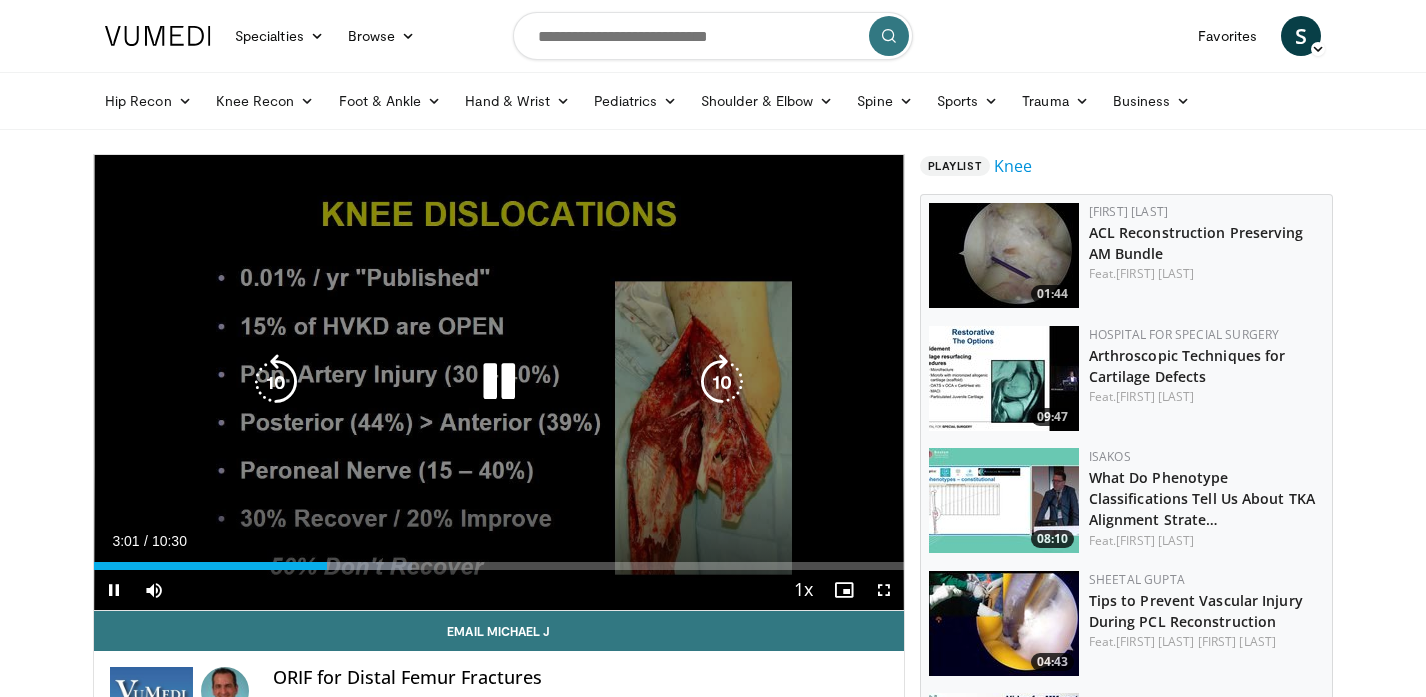 click on "10 seconds
Tap to unmute" at bounding box center (499, 382) 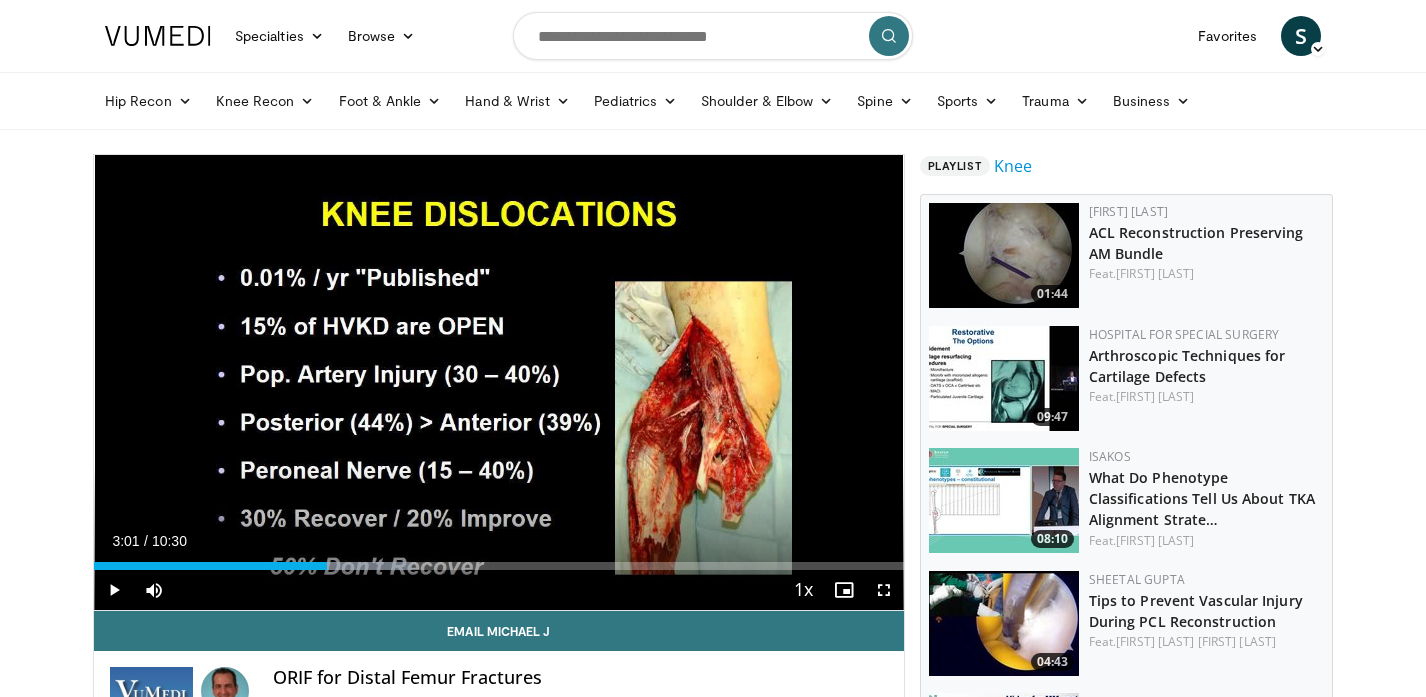 click on "10 seconds
Tap to unmute" at bounding box center (499, 382) 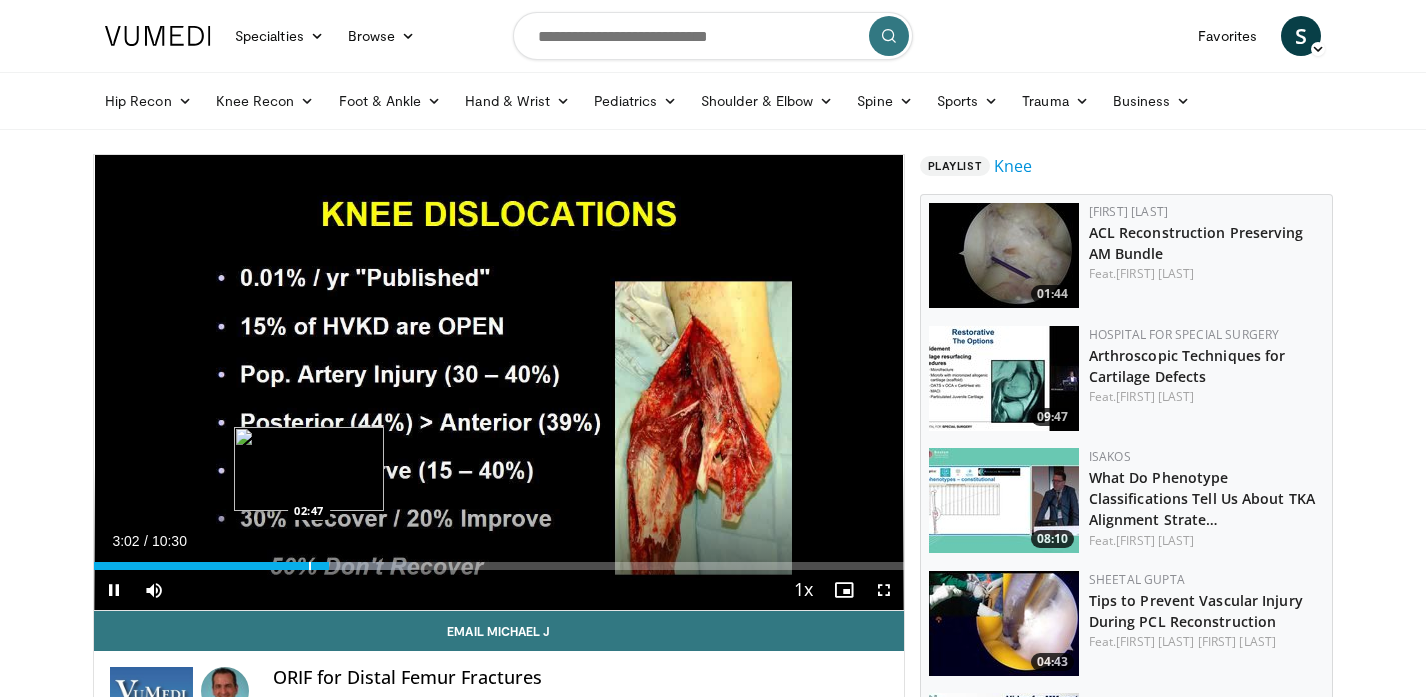 click on "Loaded :  39.26% 03:02 02:47" at bounding box center (499, 560) 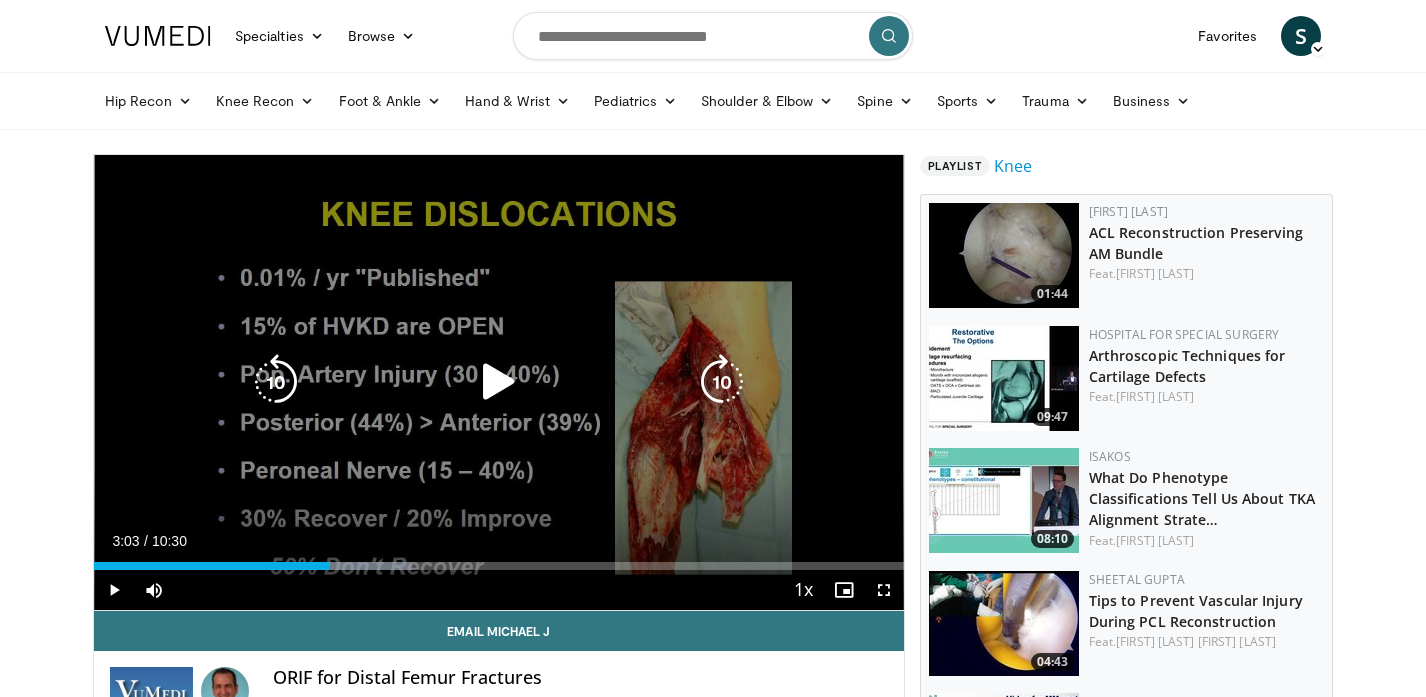 click at bounding box center (499, 382) 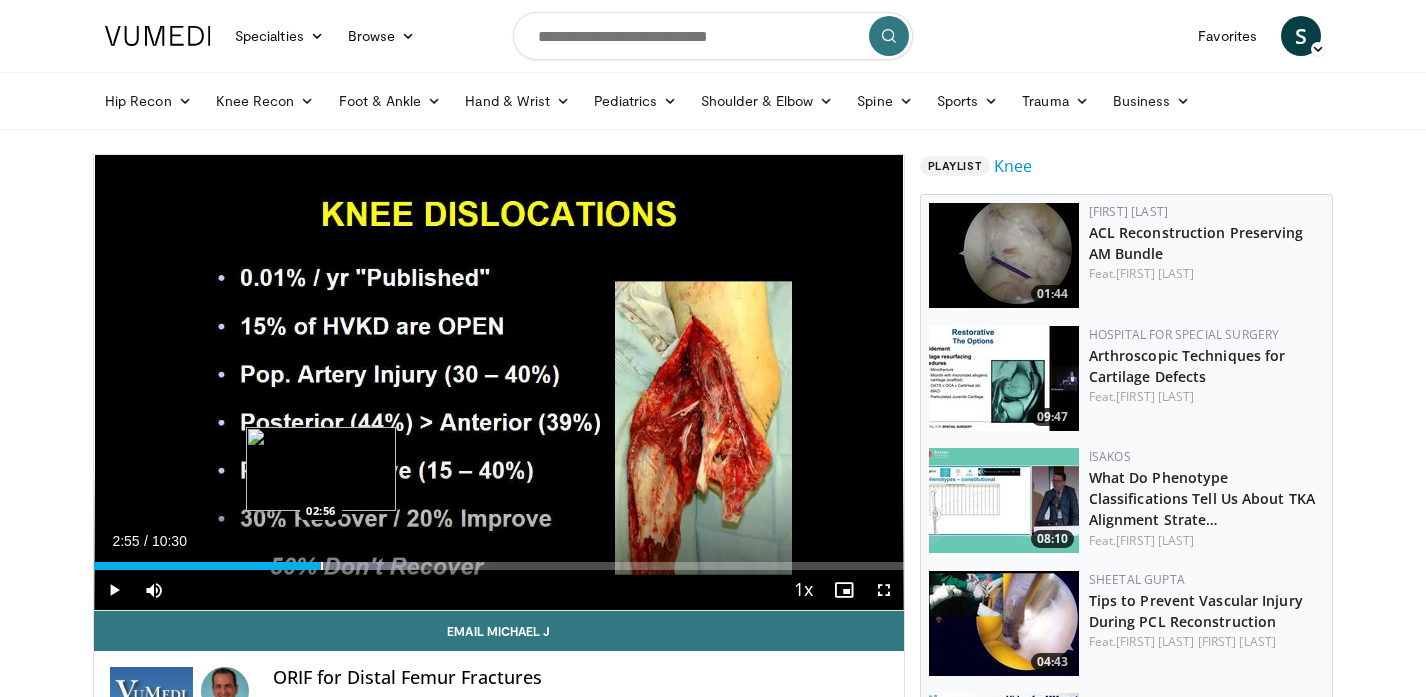 click on "Loaded :  39.59% 02:55 02:56" at bounding box center (499, 560) 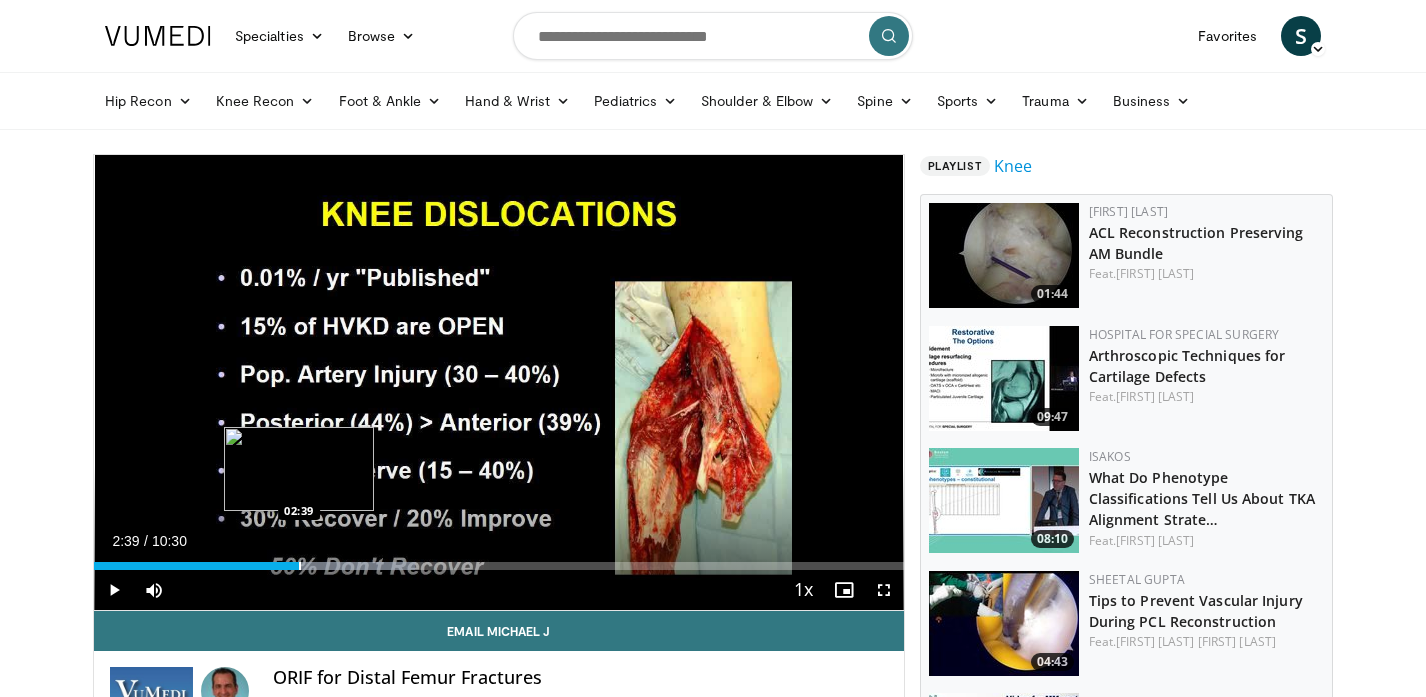click at bounding box center [300, 566] 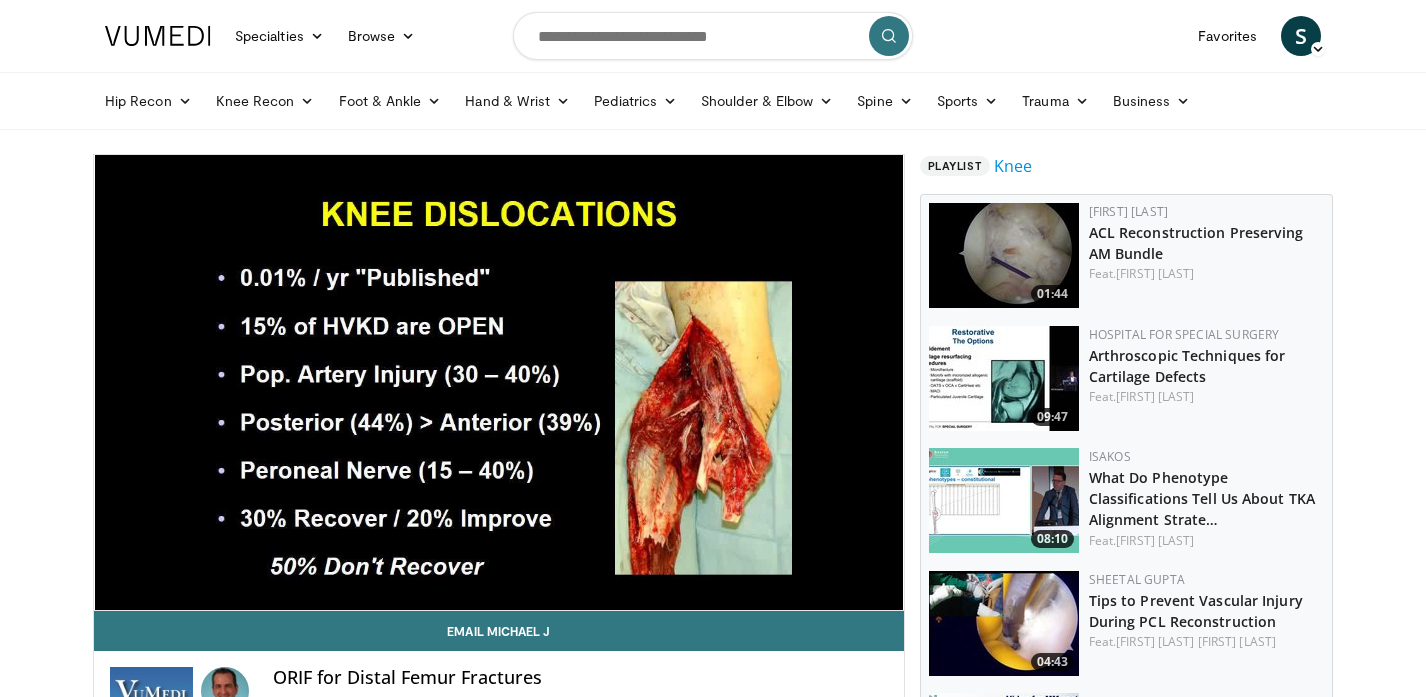 type 